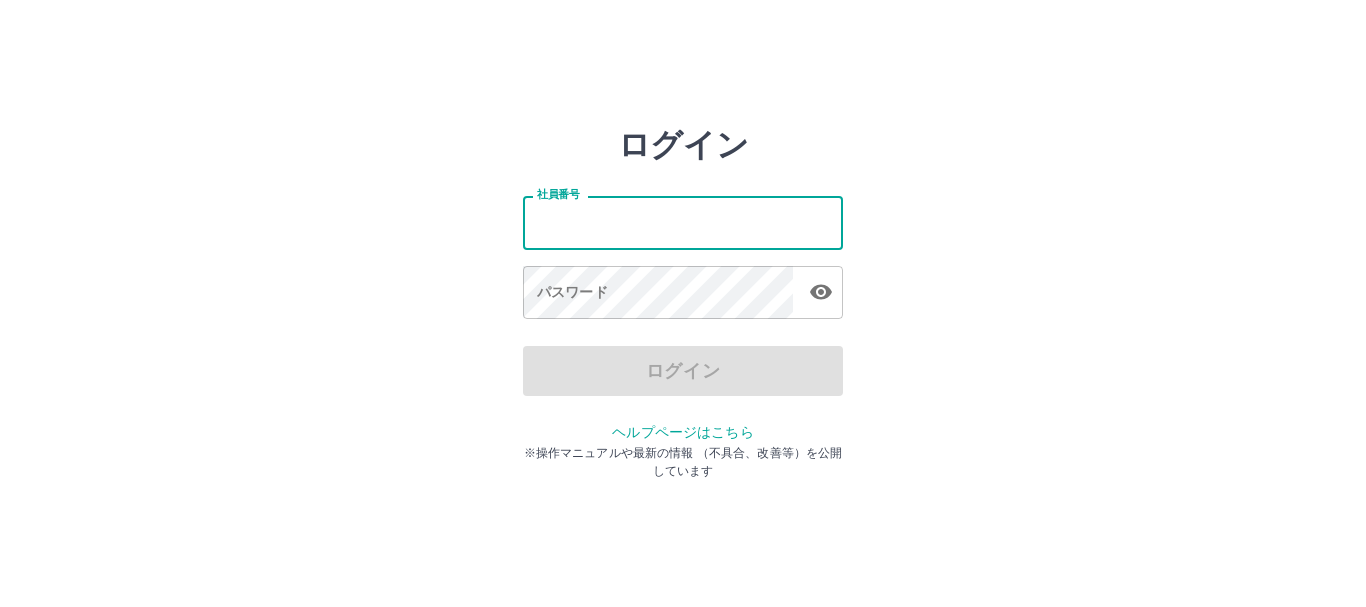 scroll, scrollTop: 0, scrollLeft: 0, axis: both 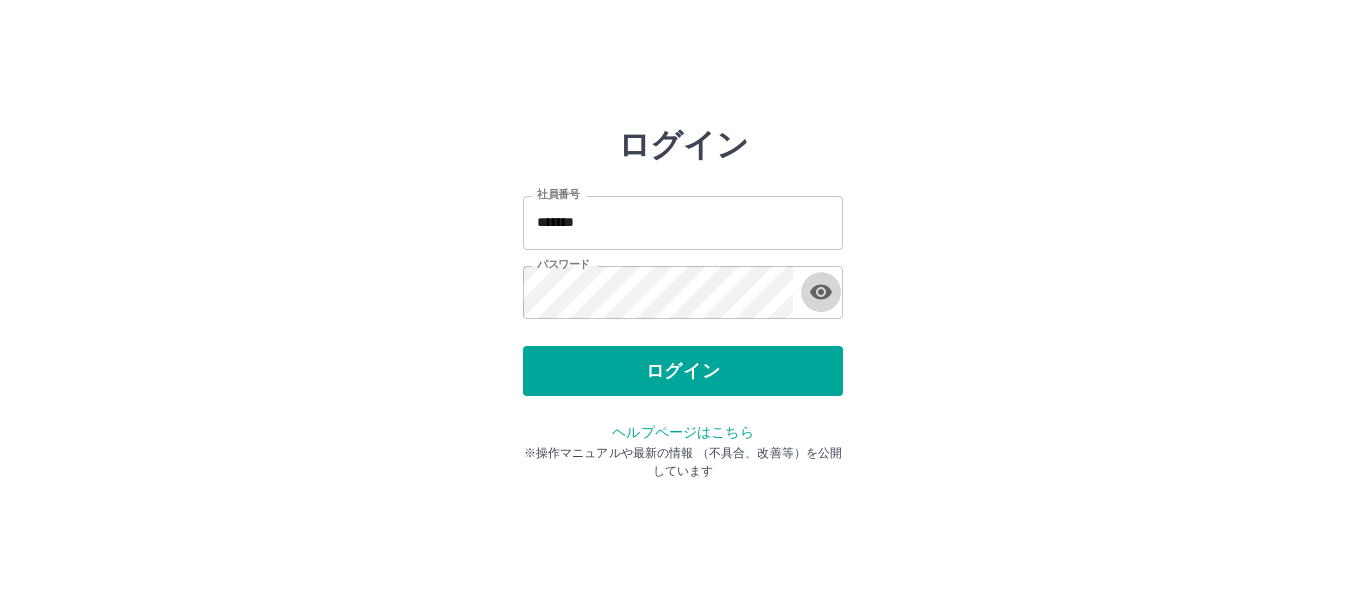 type 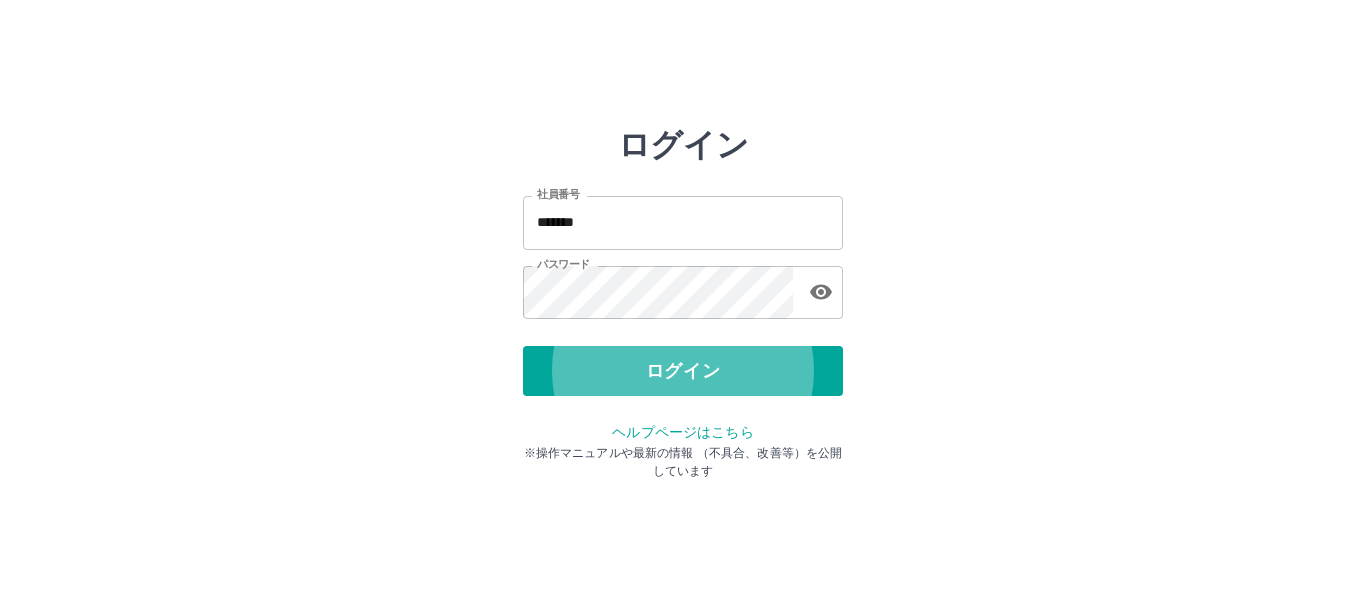 click on "ログイン" at bounding box center (683, 371) 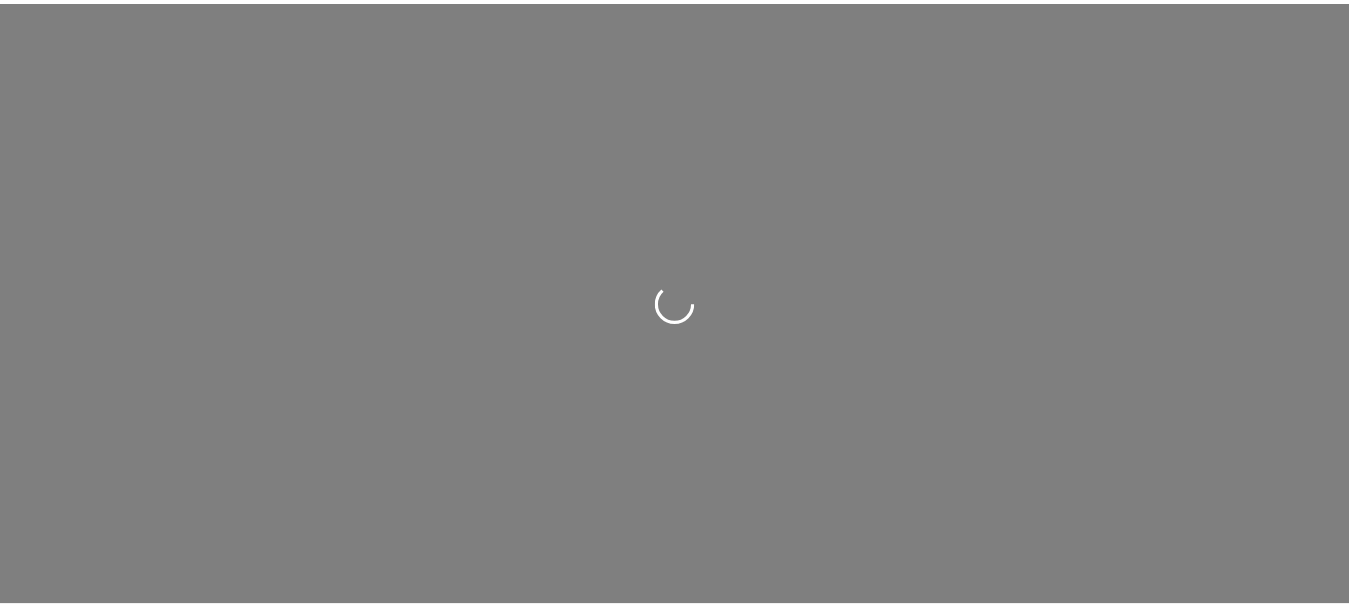 scroll, scrollTop: 0, scrollLeft: 0, axis: both 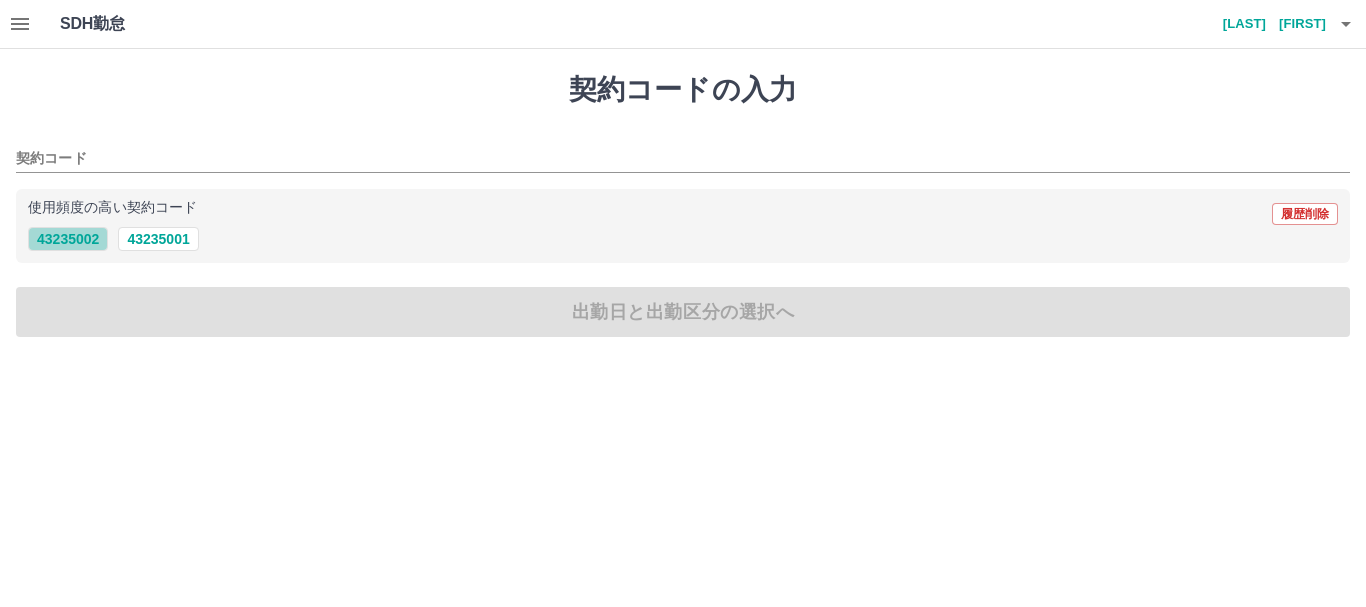 click on "43235002" at bounding box center [68, 239] 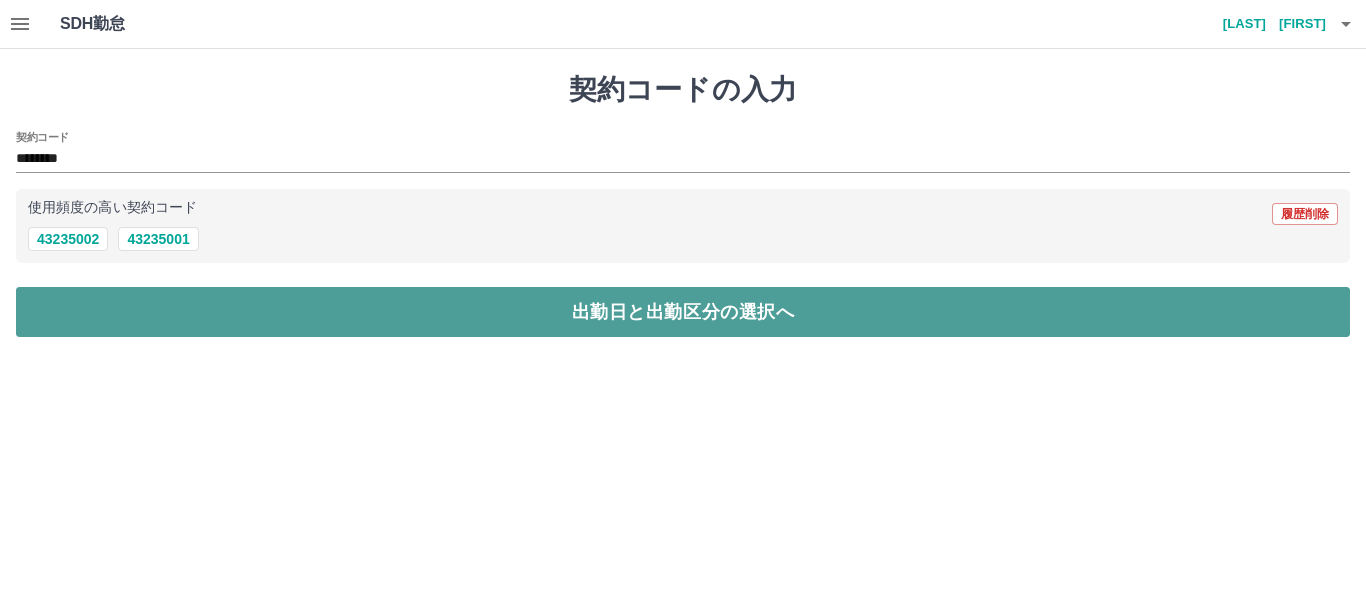 click on "出勤日と出勤区分の選択へ" at bounding box center (683, 312) 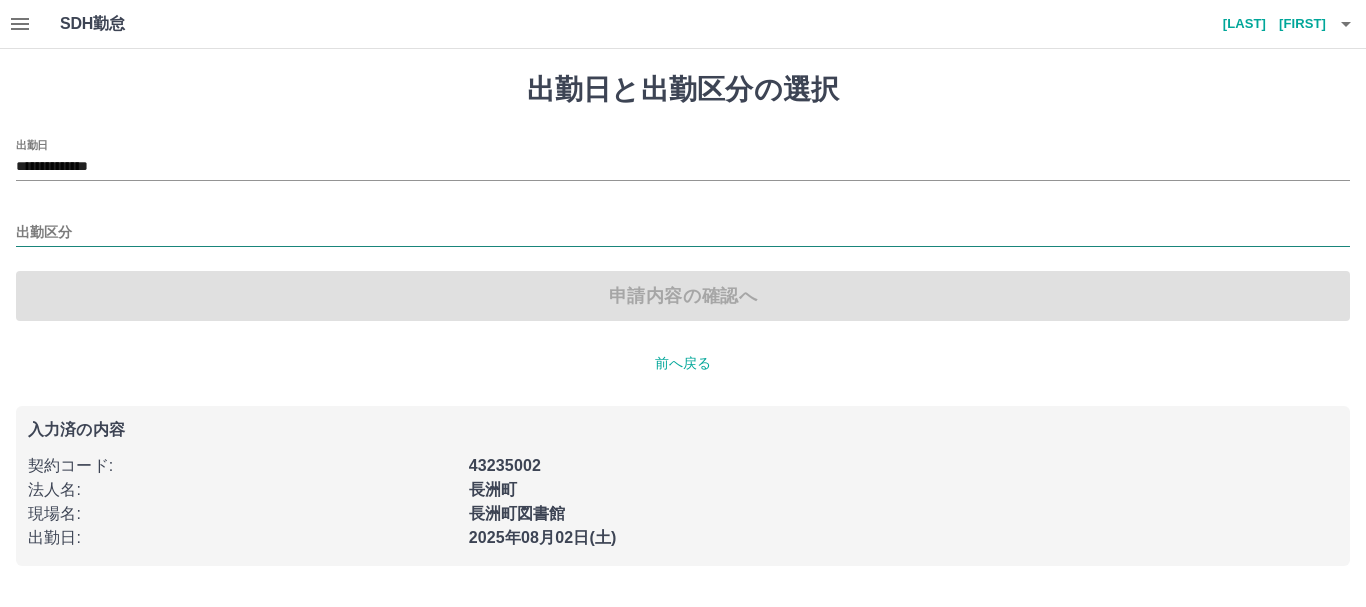 click on "出勤区分" at bounding box center [683, 233] 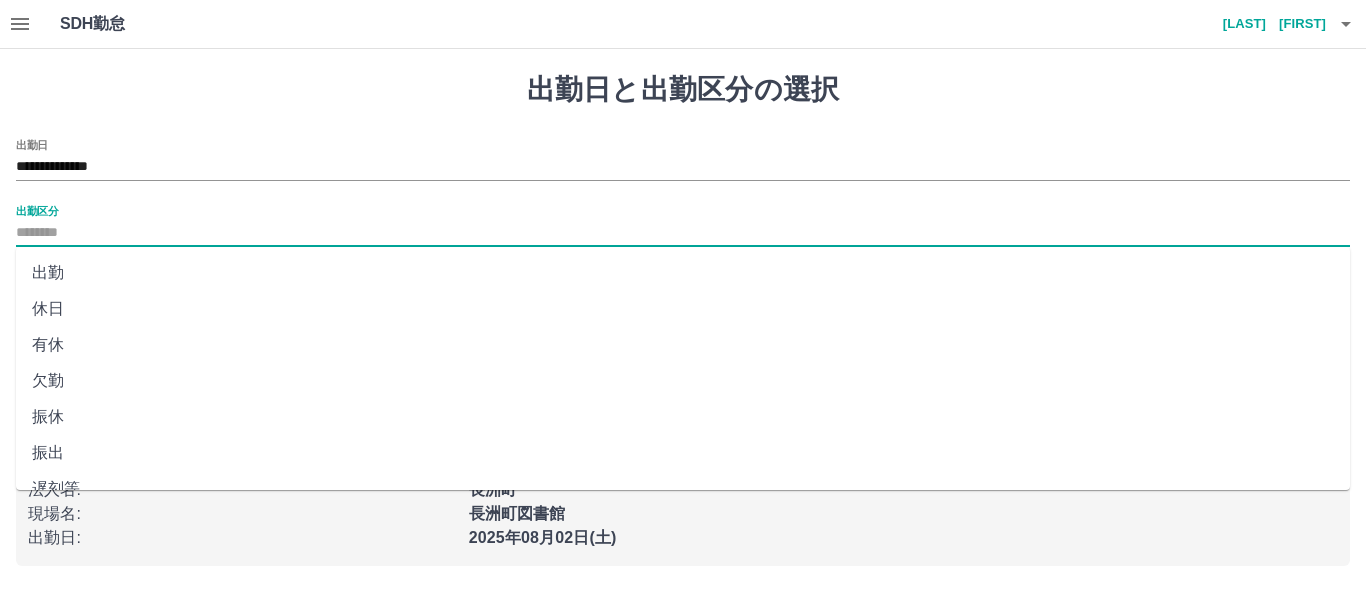 click on "出勤" at bounding box center [683, 273] 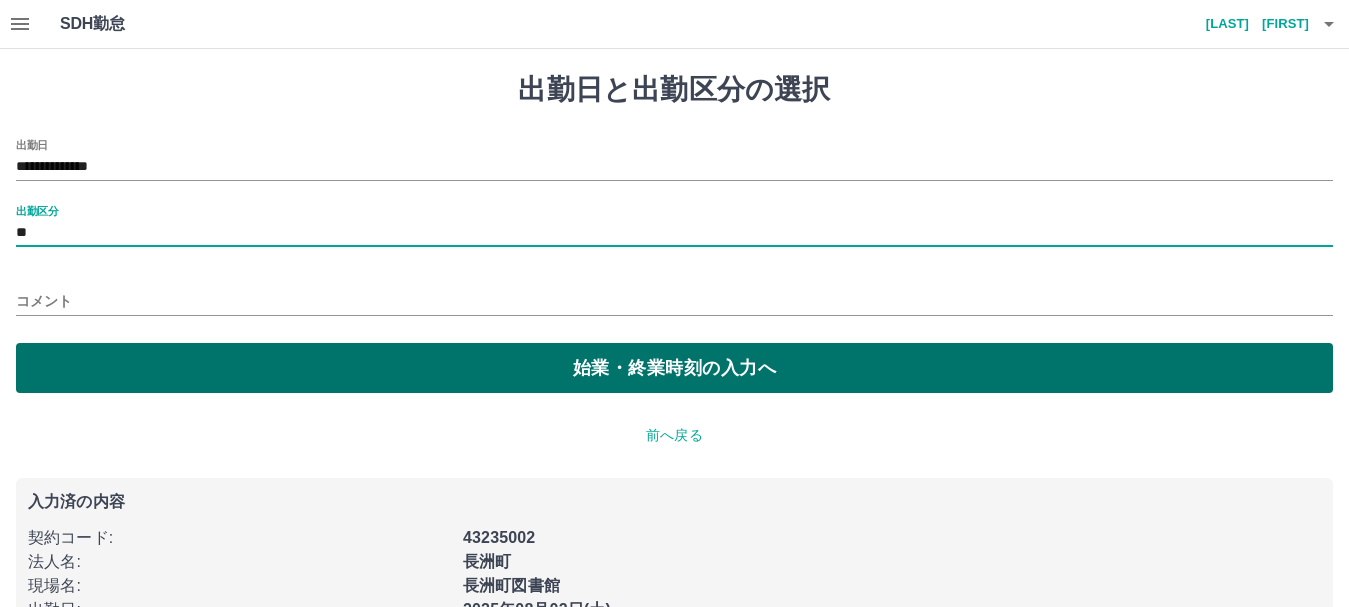 click on "始業・終業時刻の入力へ" at bounding box center (674, 368) 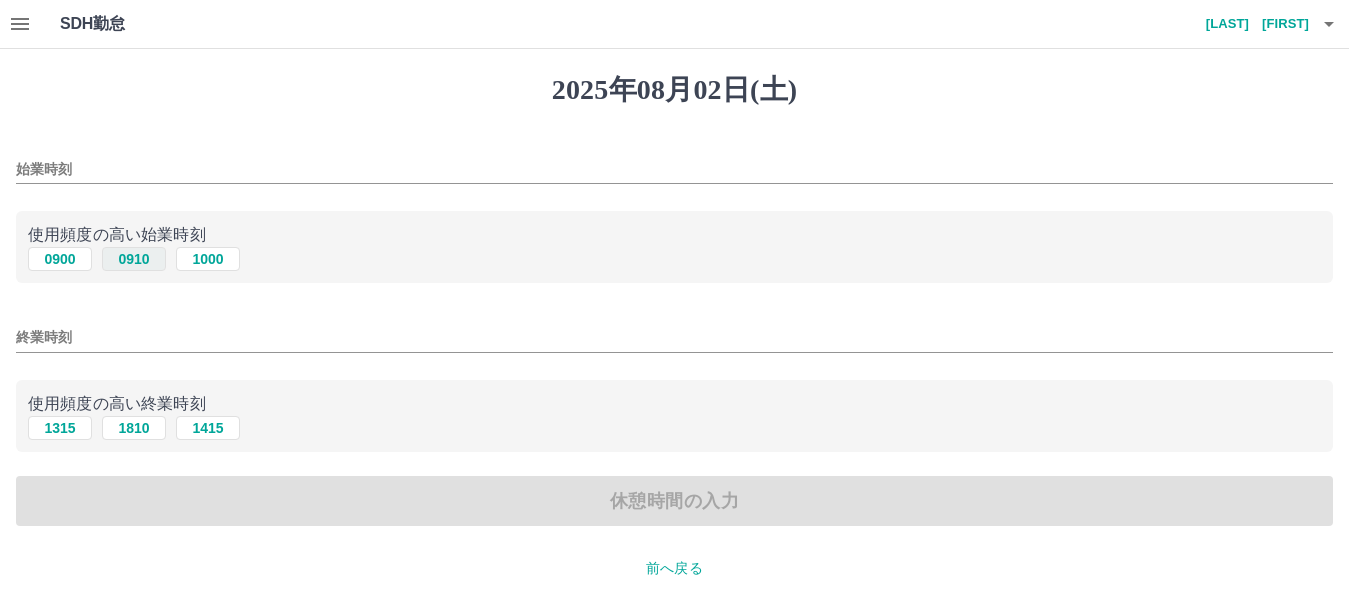 click on "0910" at bounding box center (134, 259) 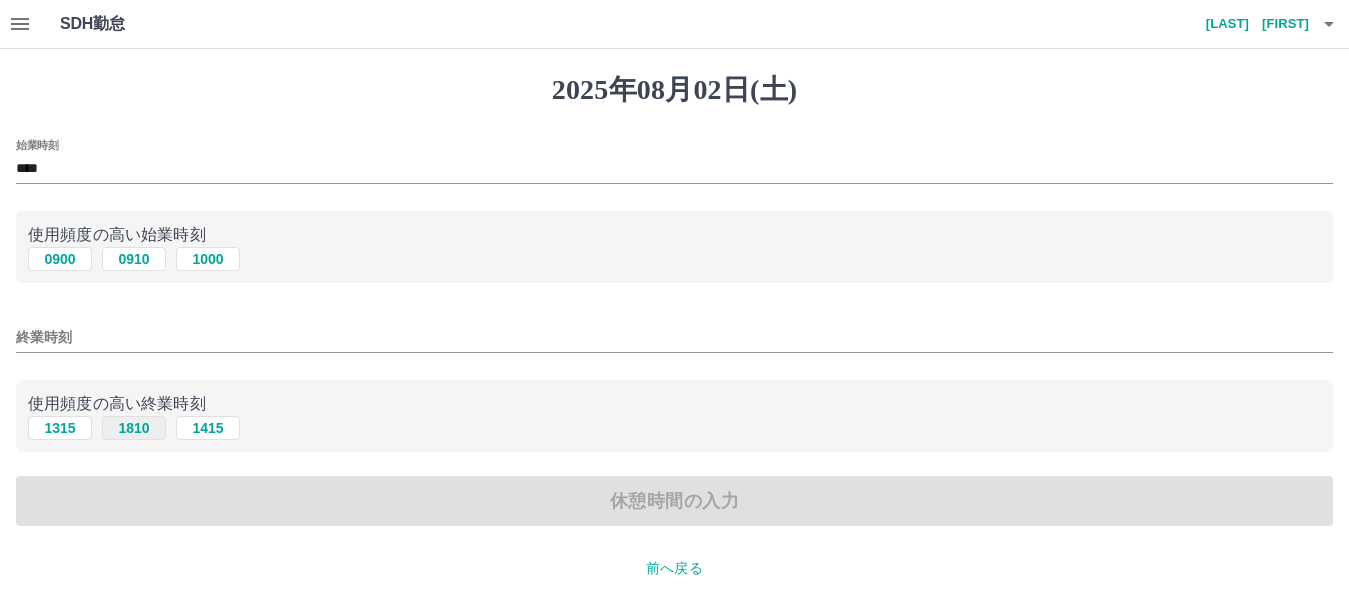 click on "1810" at bounding box center [134, 428] 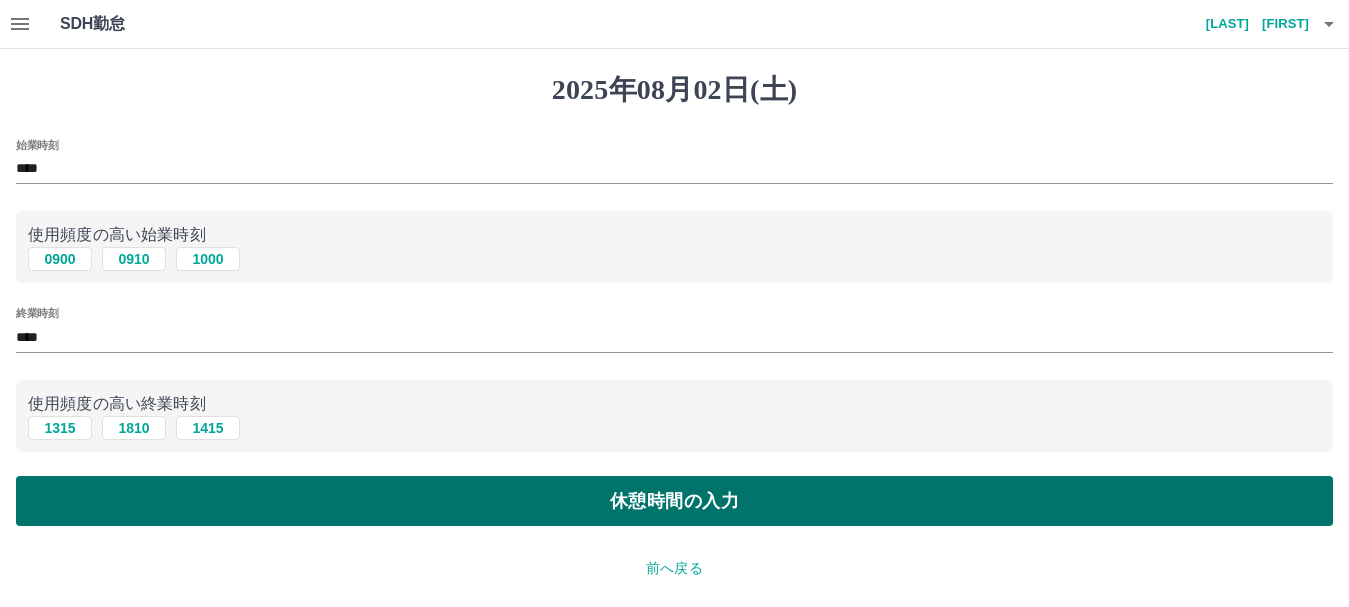 click on "休憩時間の入力" at bounding box center (674, 501) 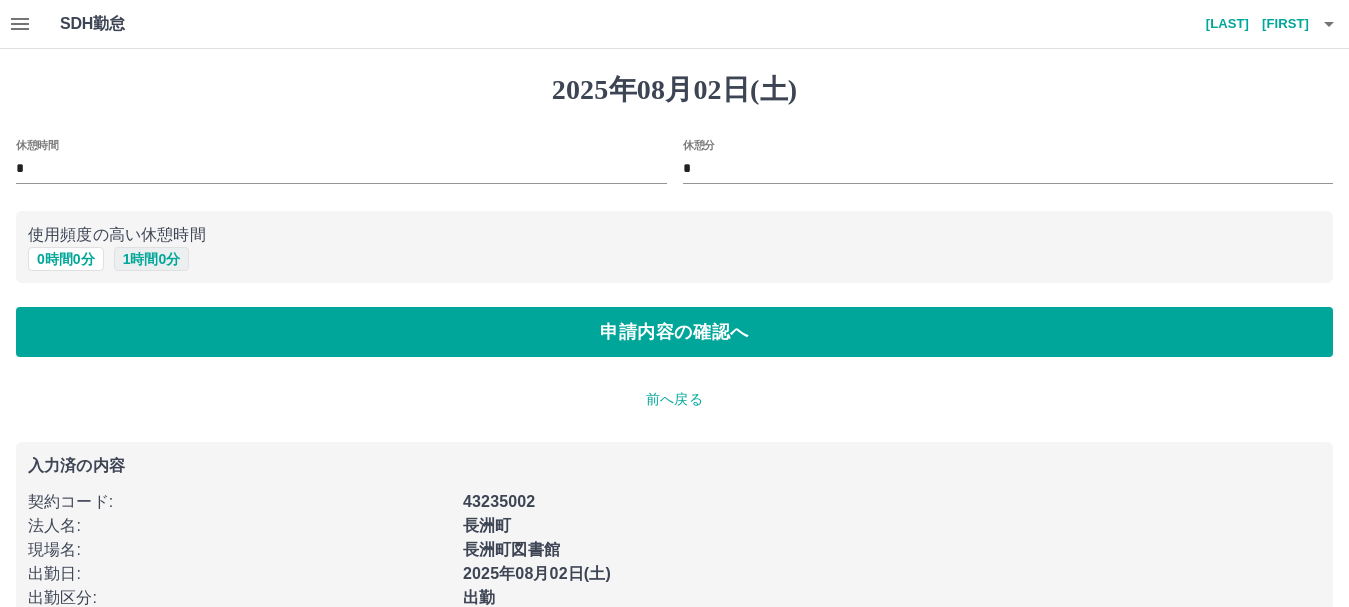 click on "1 時間 0 分" at bounding box center [152, 259] 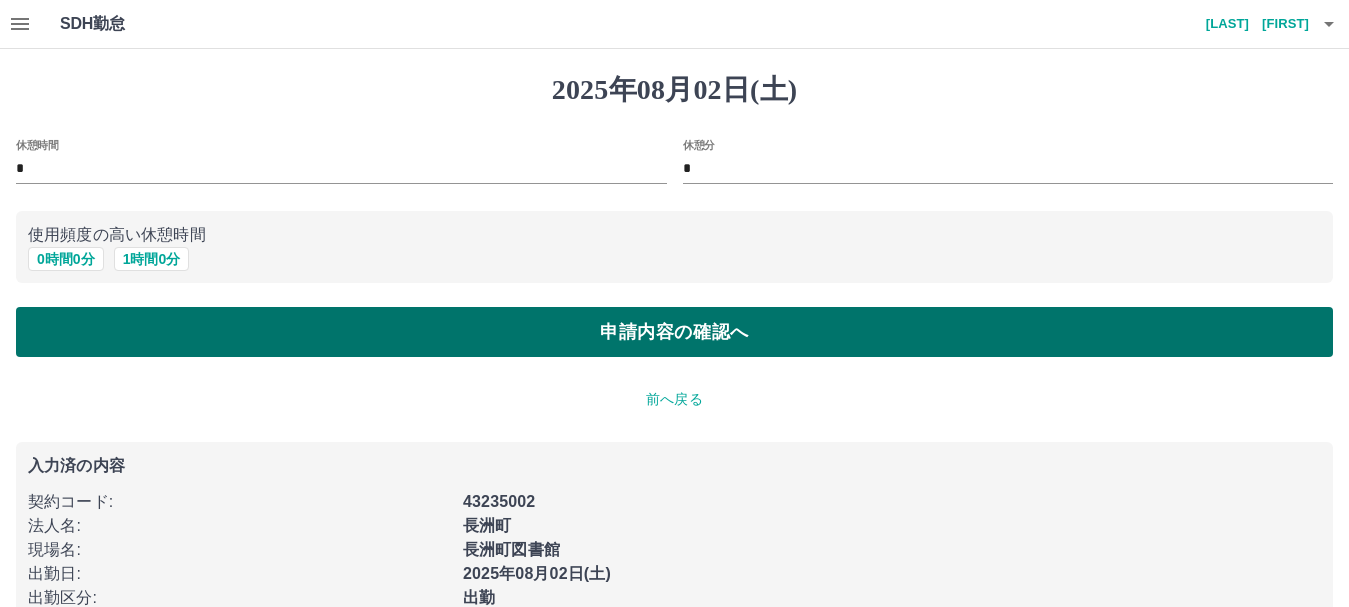 click on "申請内容の確認へ" at bounding box center [674, 332] 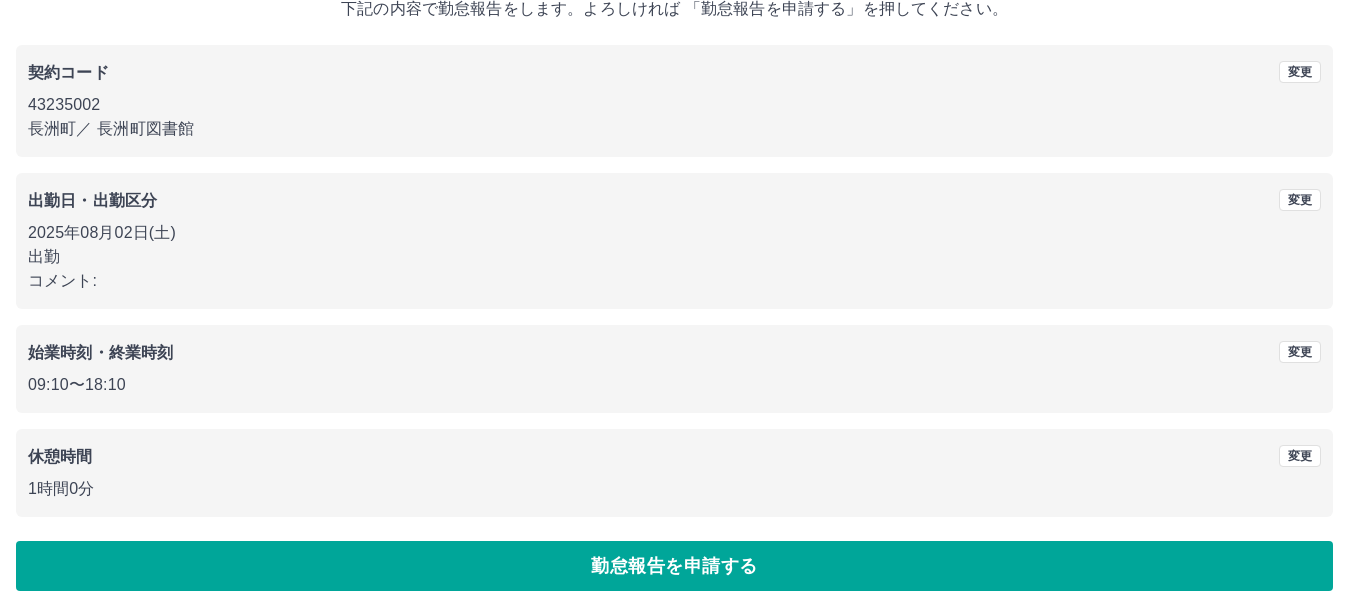 scroll, scrollTop: 142, scrollLeft: 0, axis: vertical 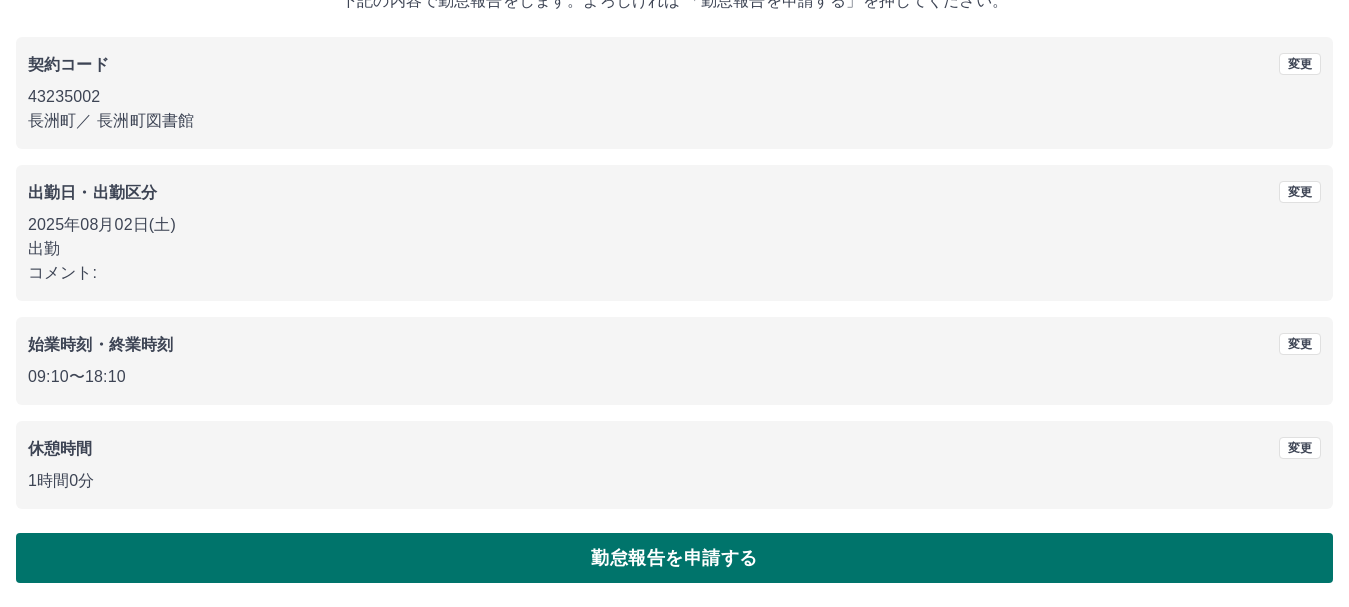 click on "勤怠報告を申請する" at bounding box center (674, 558) 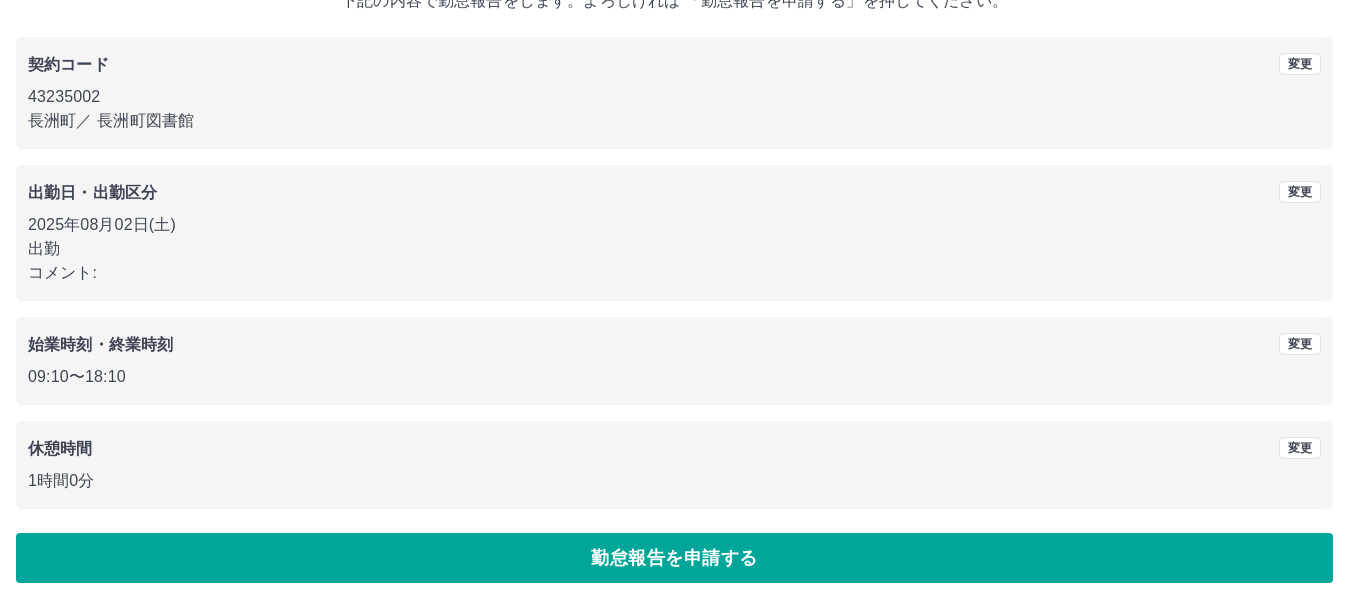 scroll, scrollTop: 0, scrollLeft: 0, axis: both 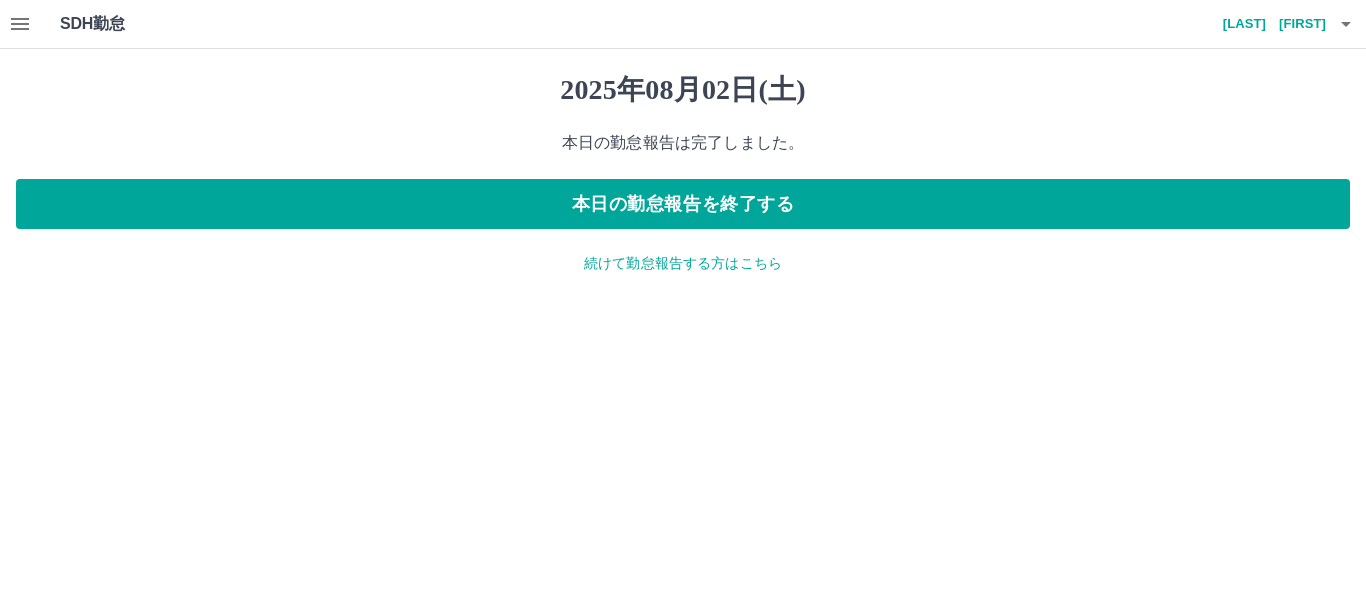 click on "続けて勤怠報告する方はこちら" at bounding box center (683, 263) 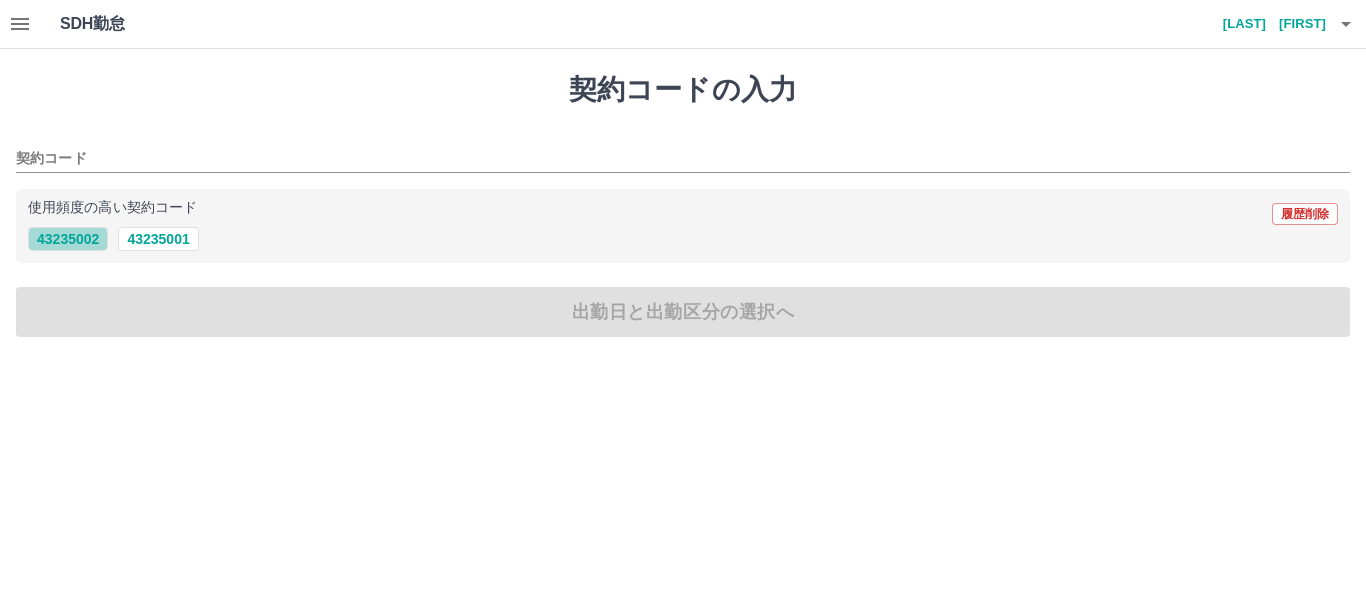 click on "43235002" at bounding box center [68, 239] 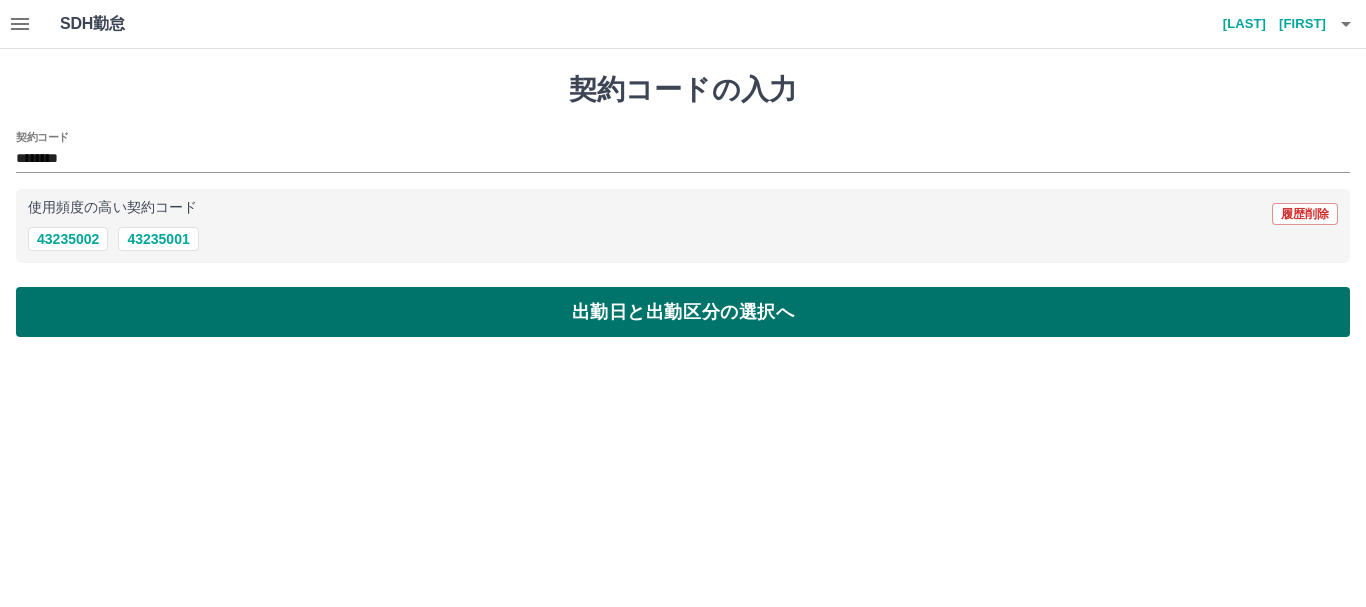 click on "出勤日と出勤区分の選択へ" at bounding box center [683, 312] 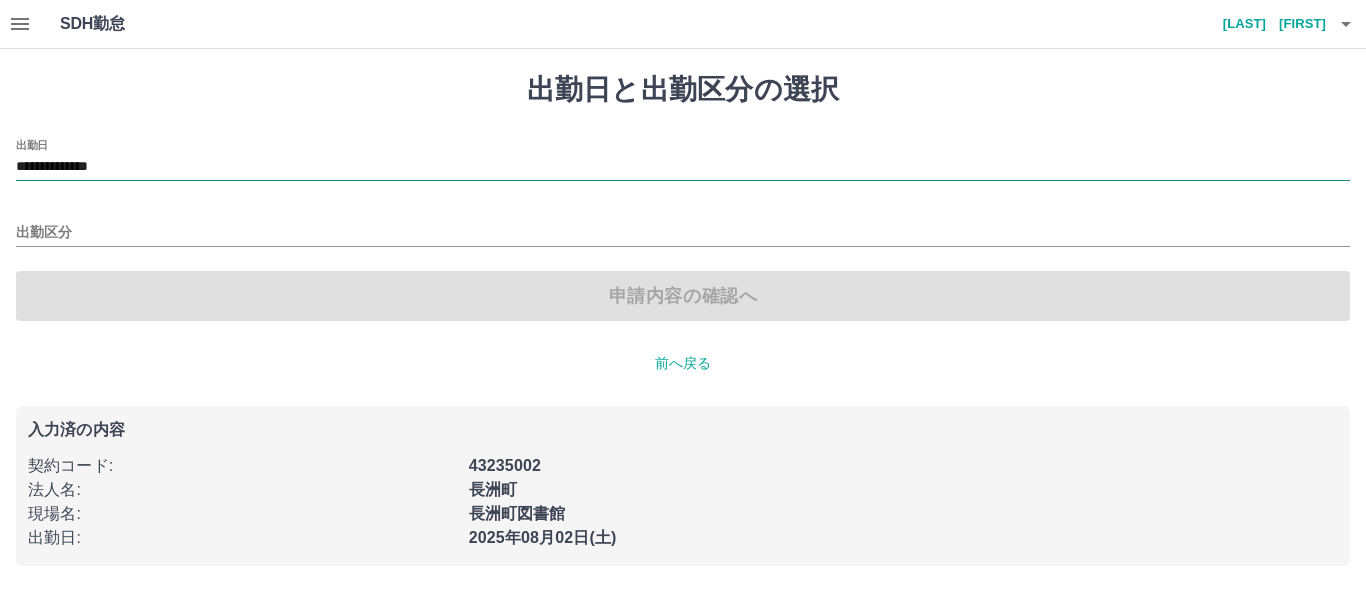 click on "**********" at bounding box center (683, 167) 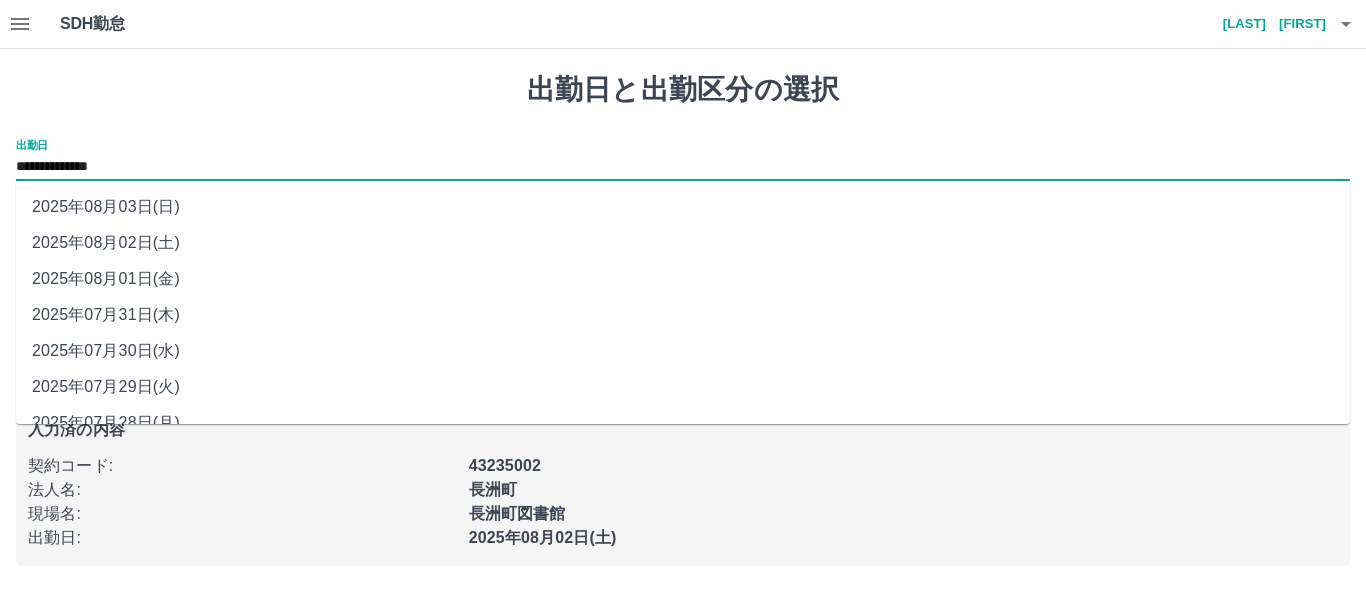 click on "2025年08月03日(日)" at bounding box center (683, 207) 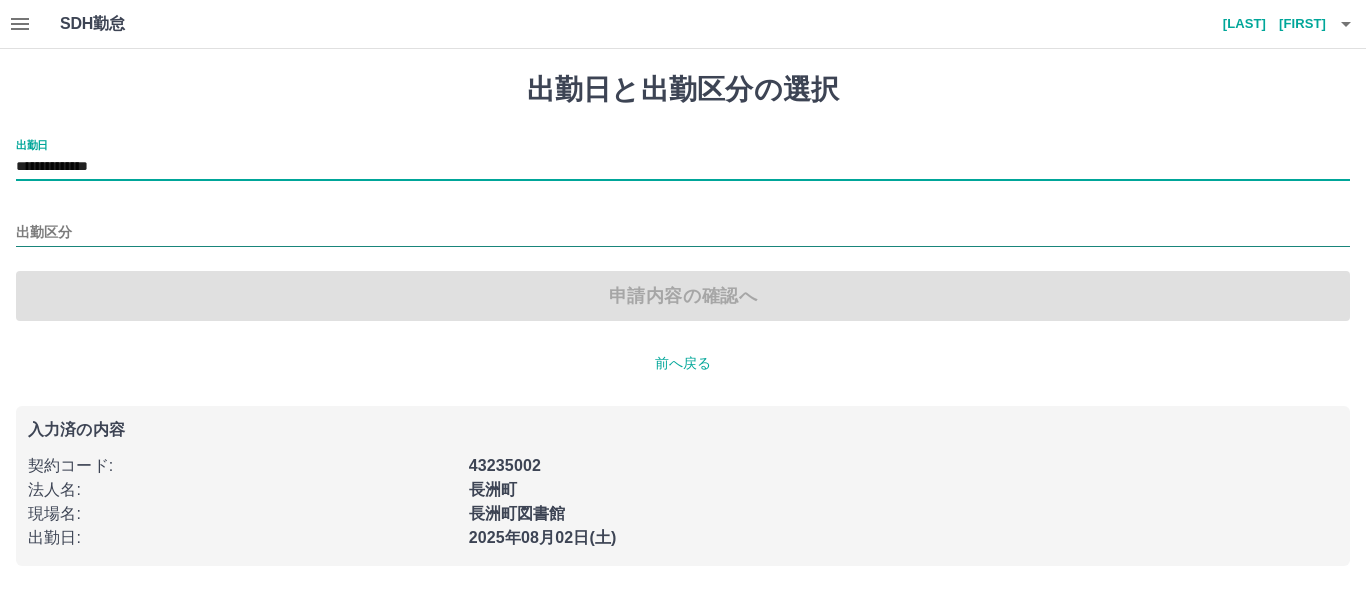 click on "出勤区分" at bounding box center (683, 233) 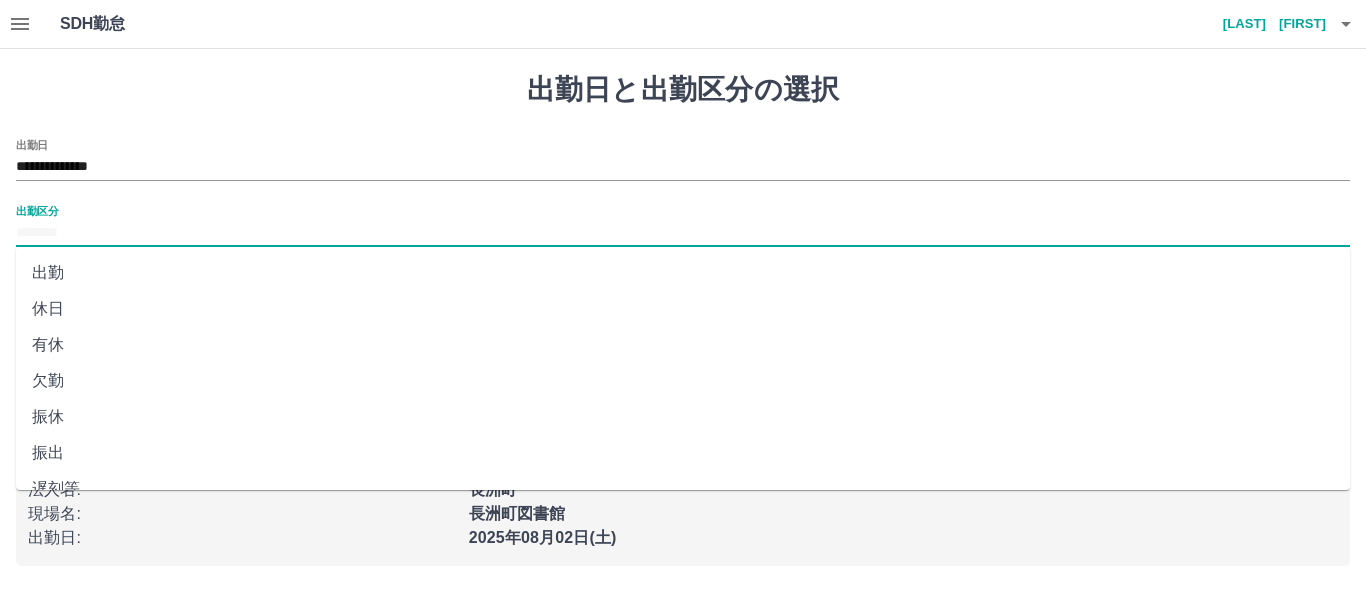 click on "休日" at bounding box center [683, 309] 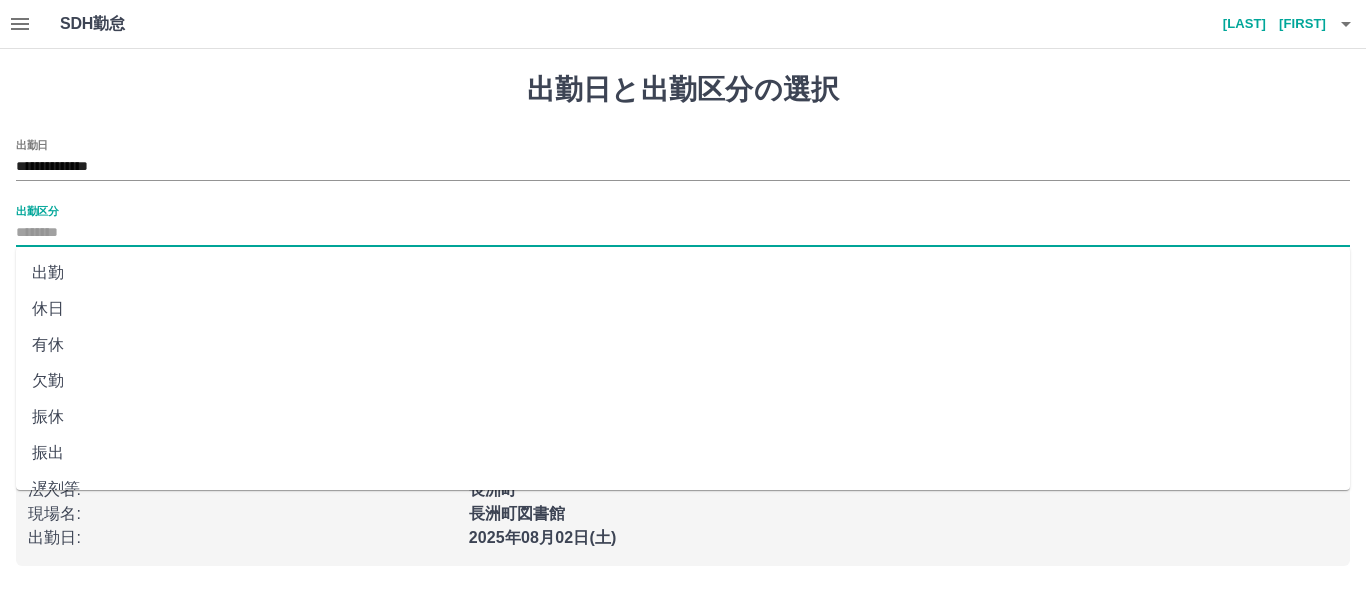 type on "**" 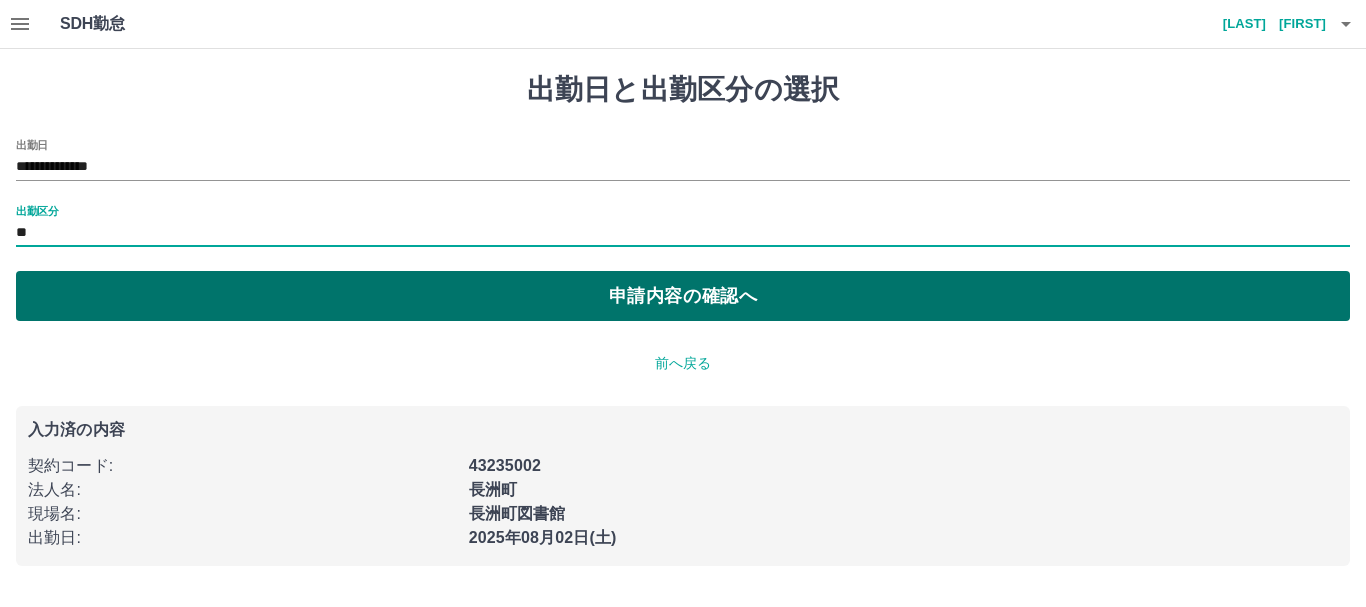 click on "申請内容の確認へ" at bounding box center [683, 296] 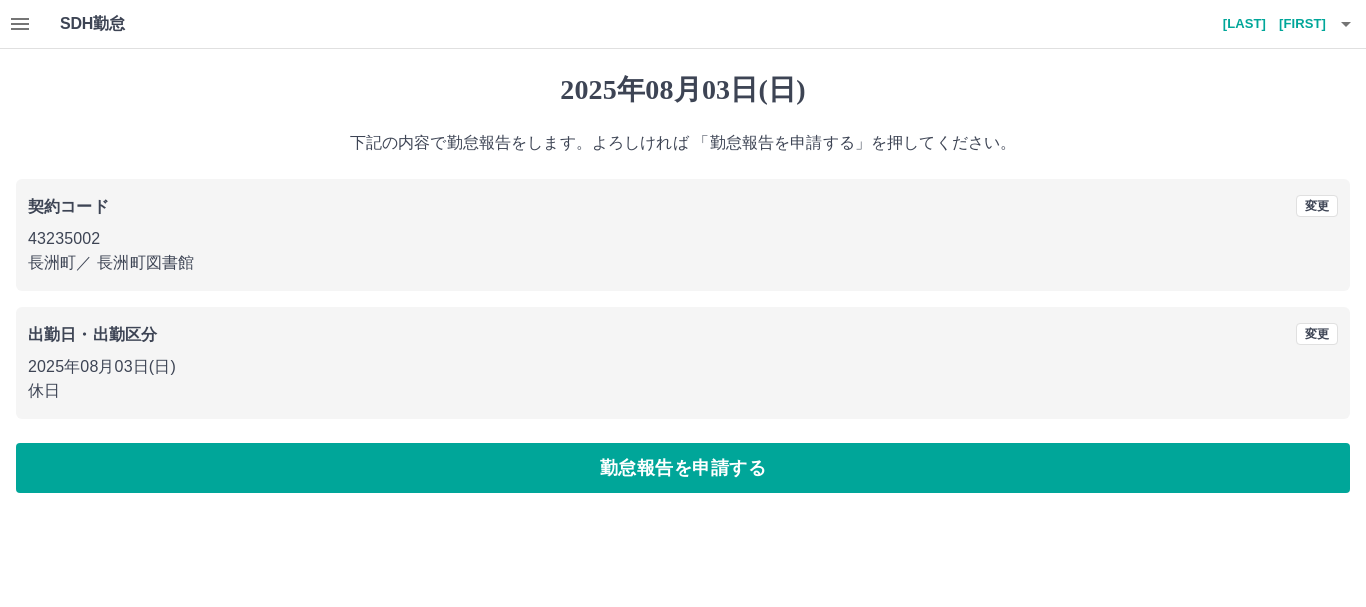 click on "勤怠報告を申請する" at bounding box center (683, 468) 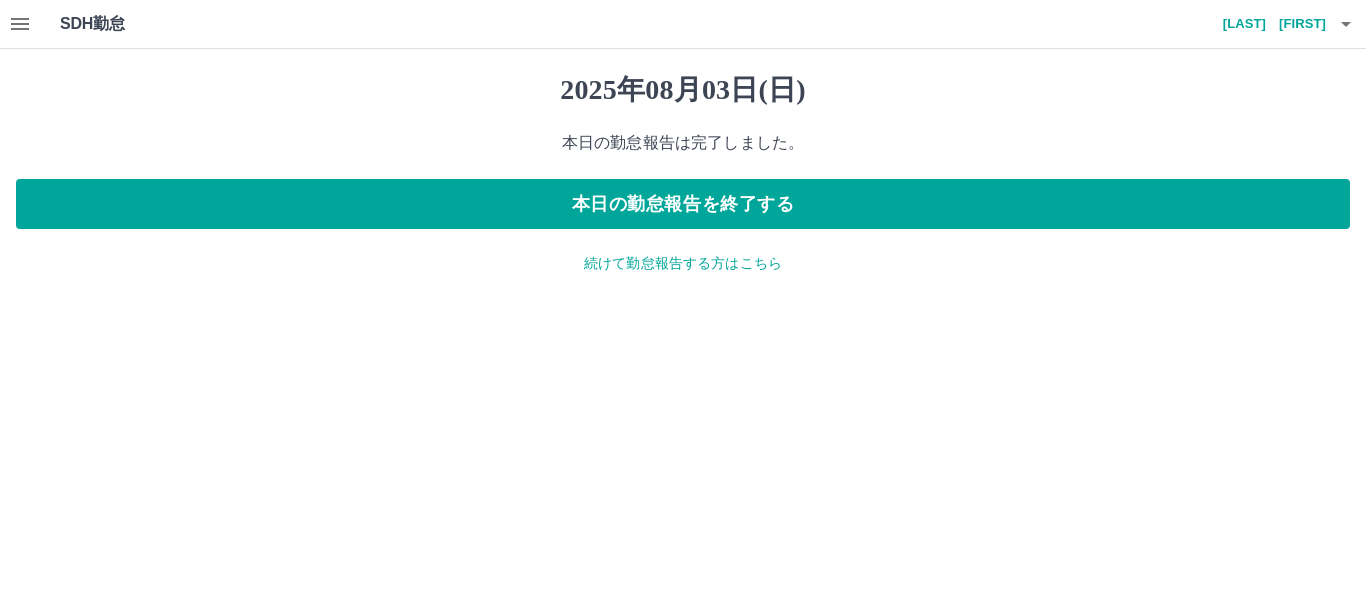 click 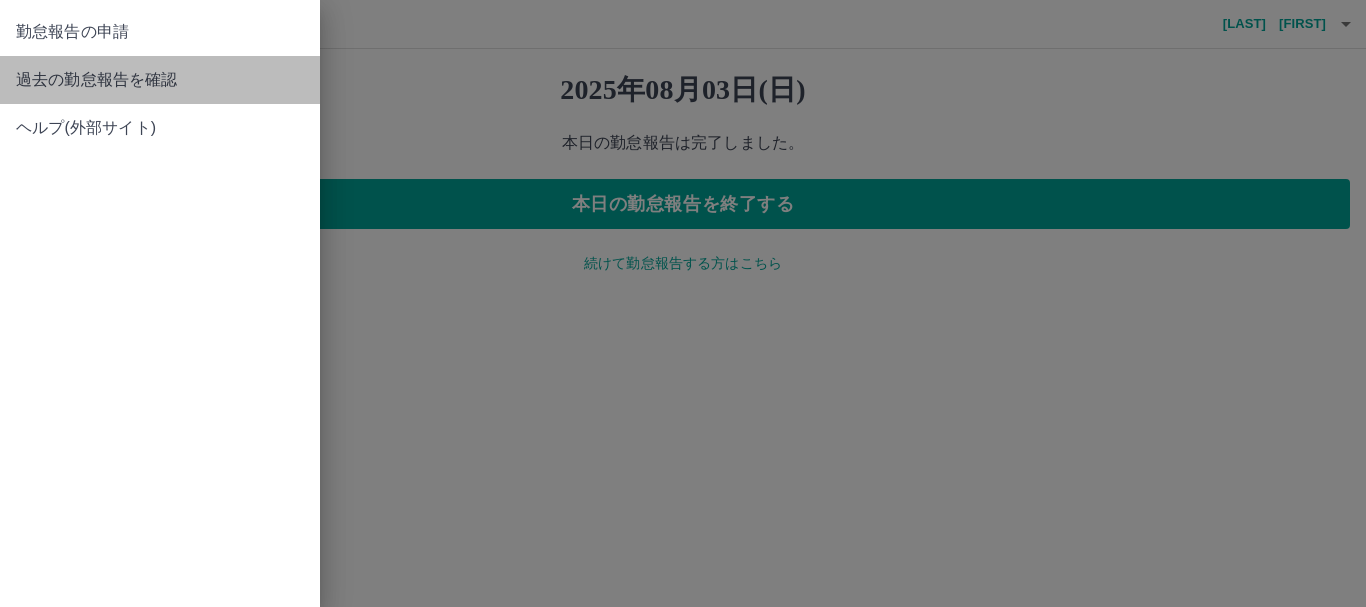 click on "過去の勤怠報告を確認" at bounding box center (160, 80) 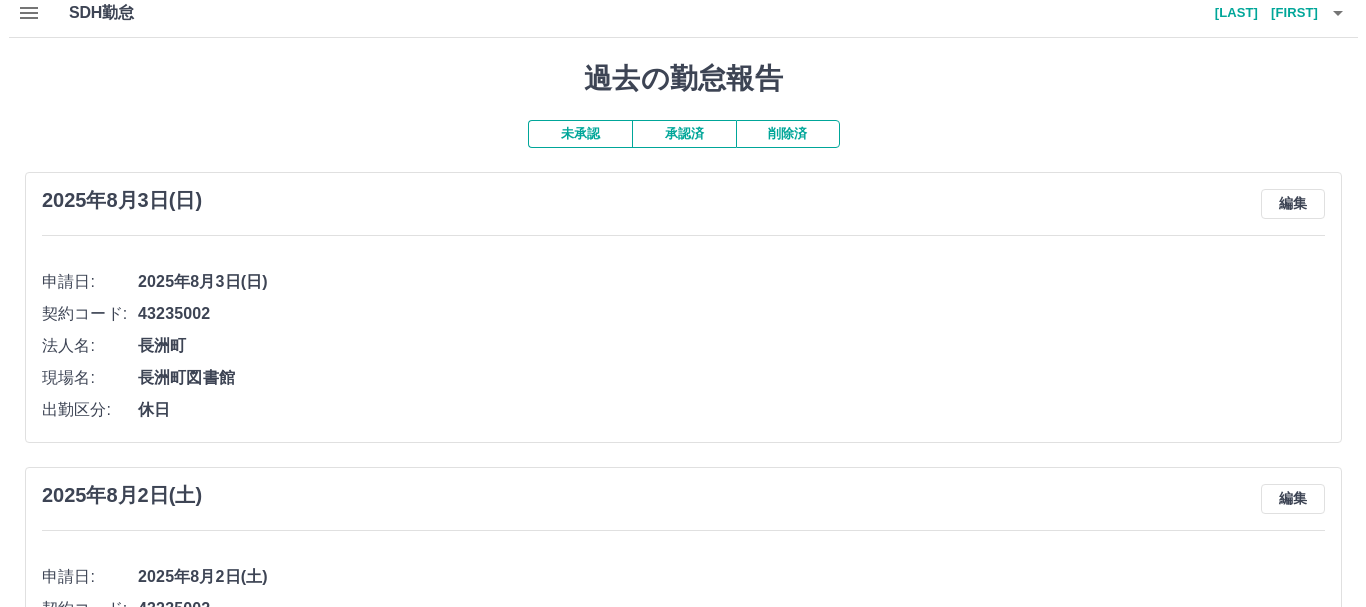scroll, scrollTop: 0, scrollLeft: 0, axis: both 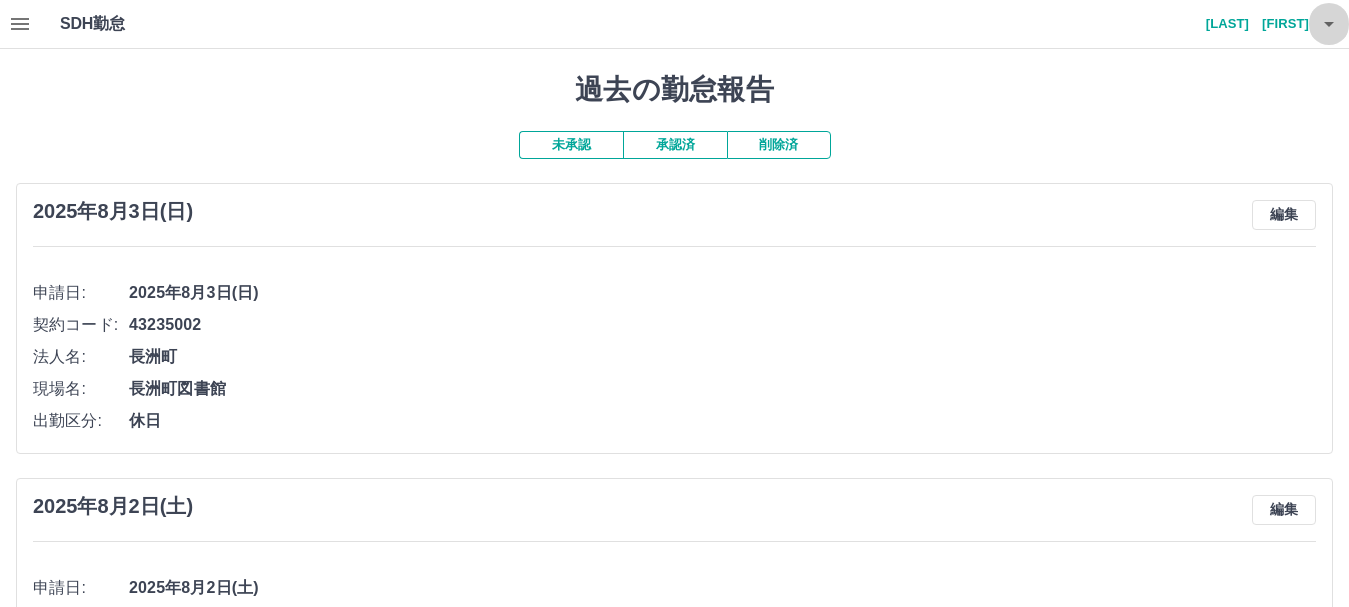 click 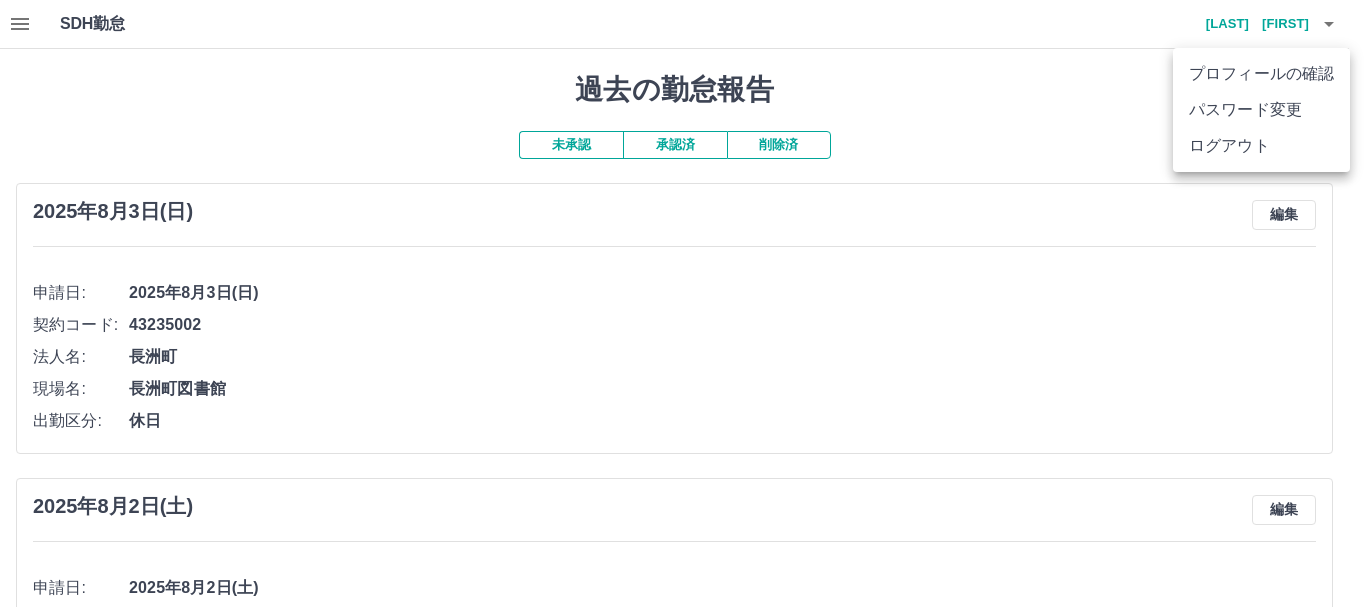 click on "ログアウト" at bounding box center (1261, 146) 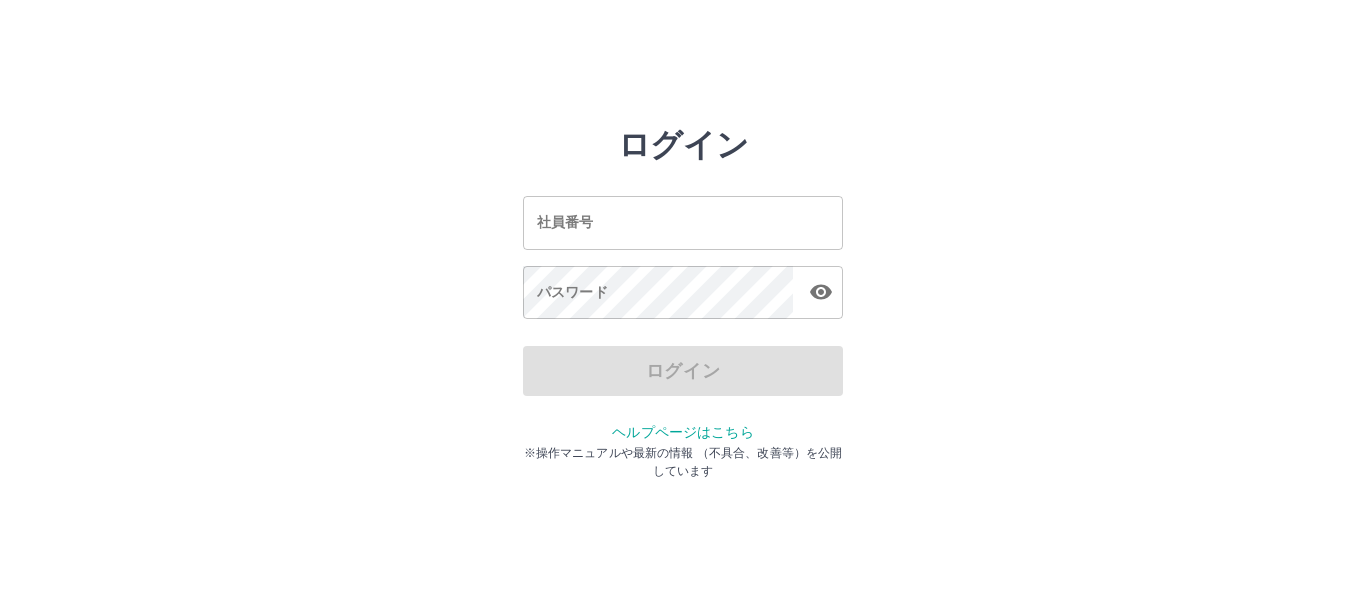 scroll, scrollTop: 0, scrollLeft: 0, axis: both 